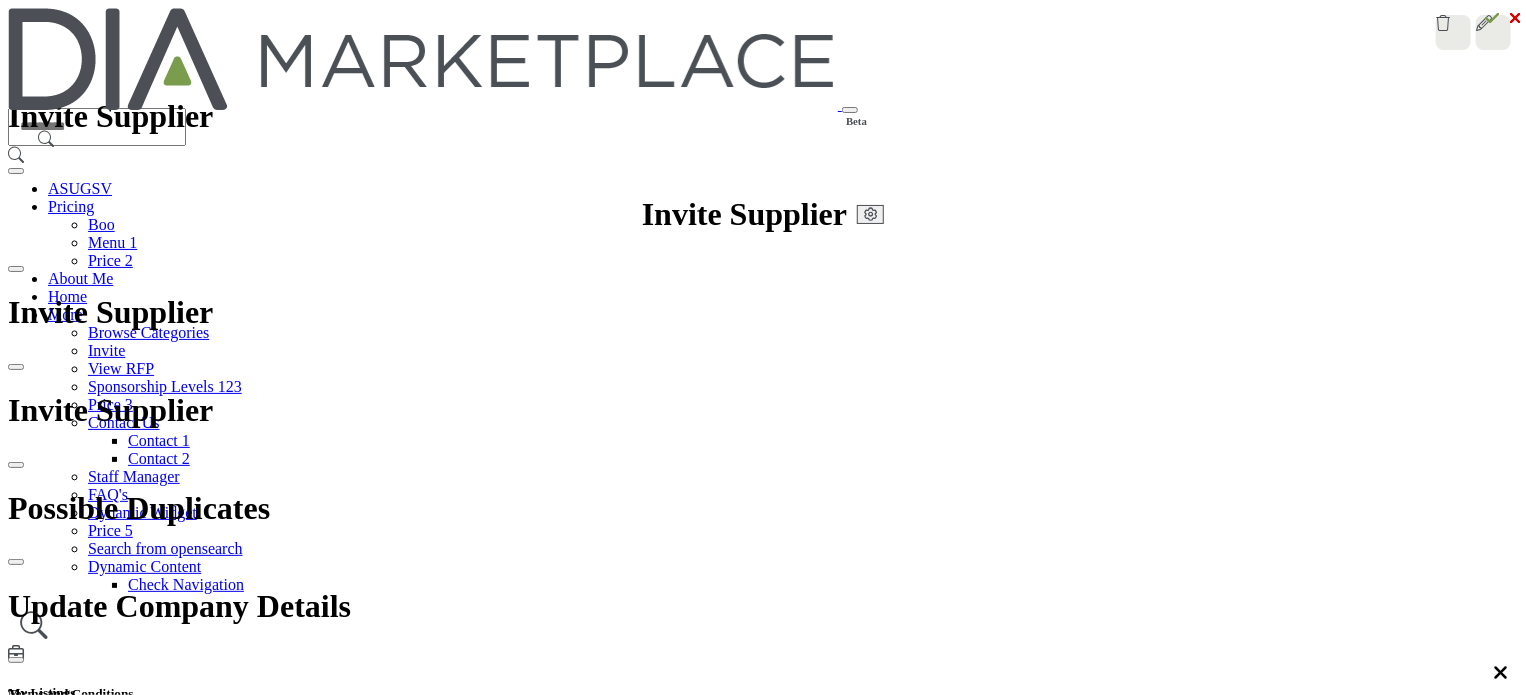 scroll, scrollTop: 200, scrollLeft: 0, axis: vertical 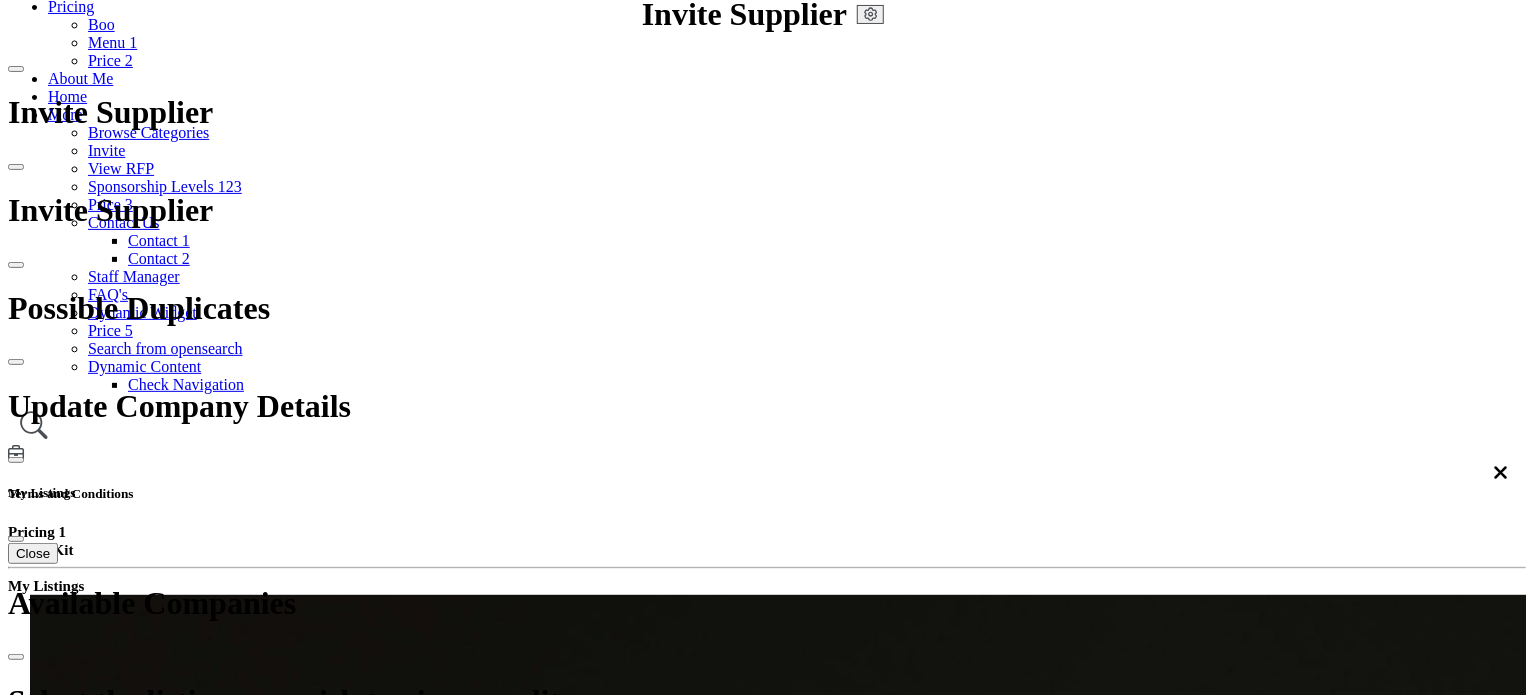 click on "Activity & Updates" at bounding box center [136, 2312] 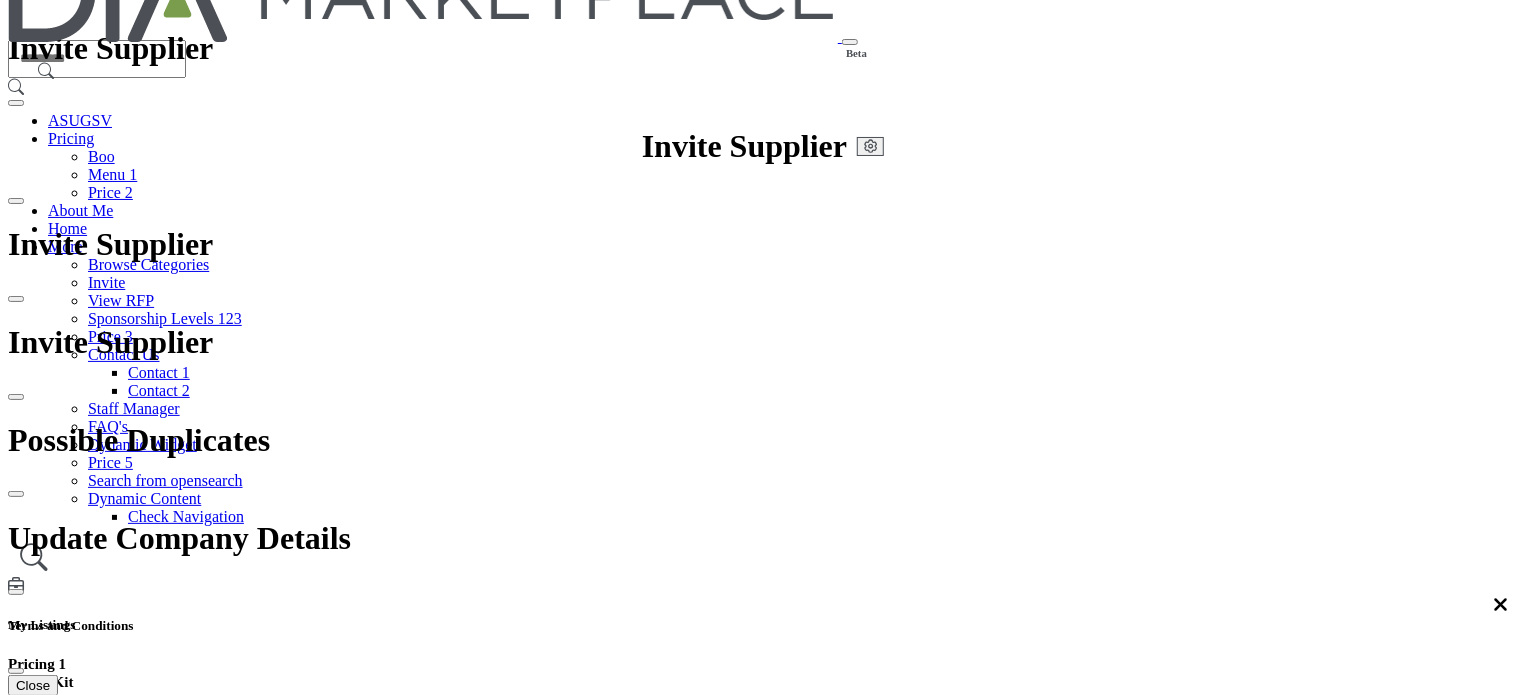 scroll, scrollTop: 100, scrollLeft: 0, axis: vertical 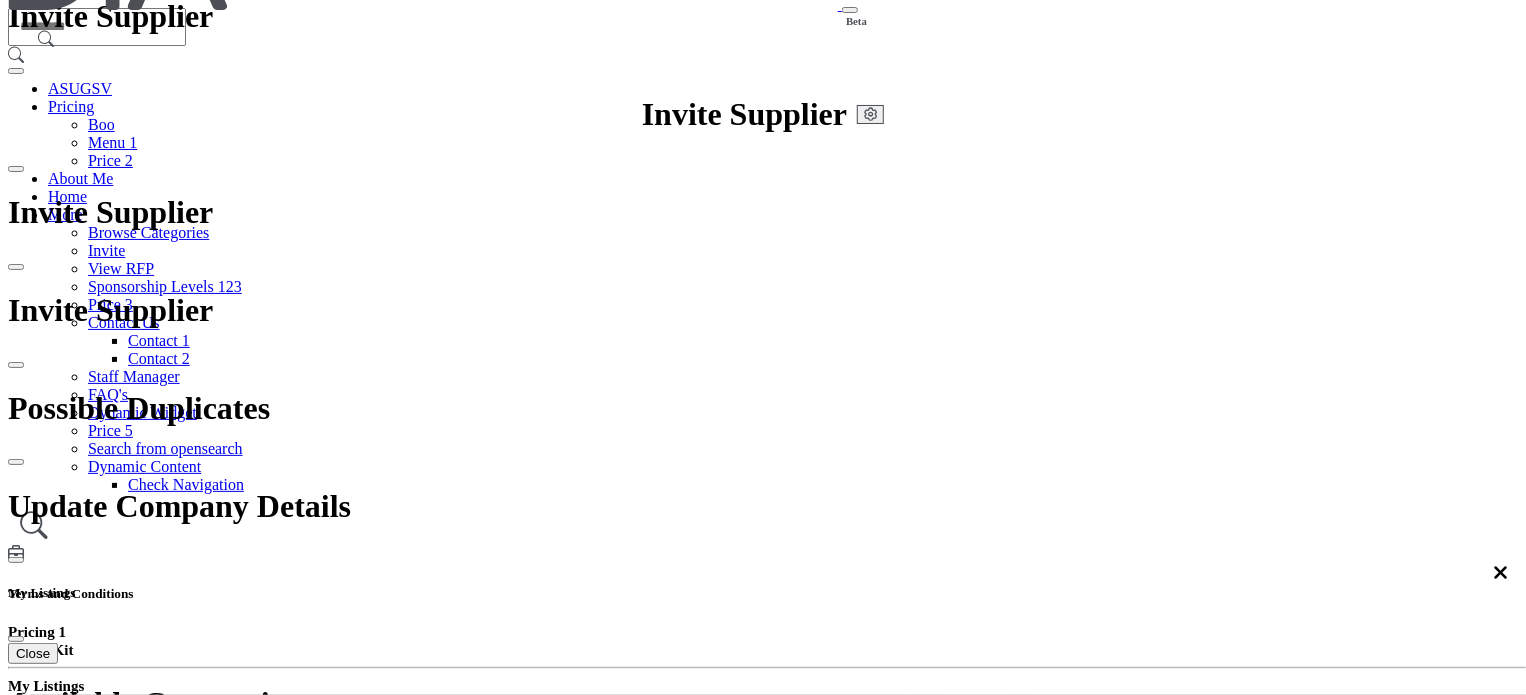 click on "Branches" at bounding box center (234, 2297) 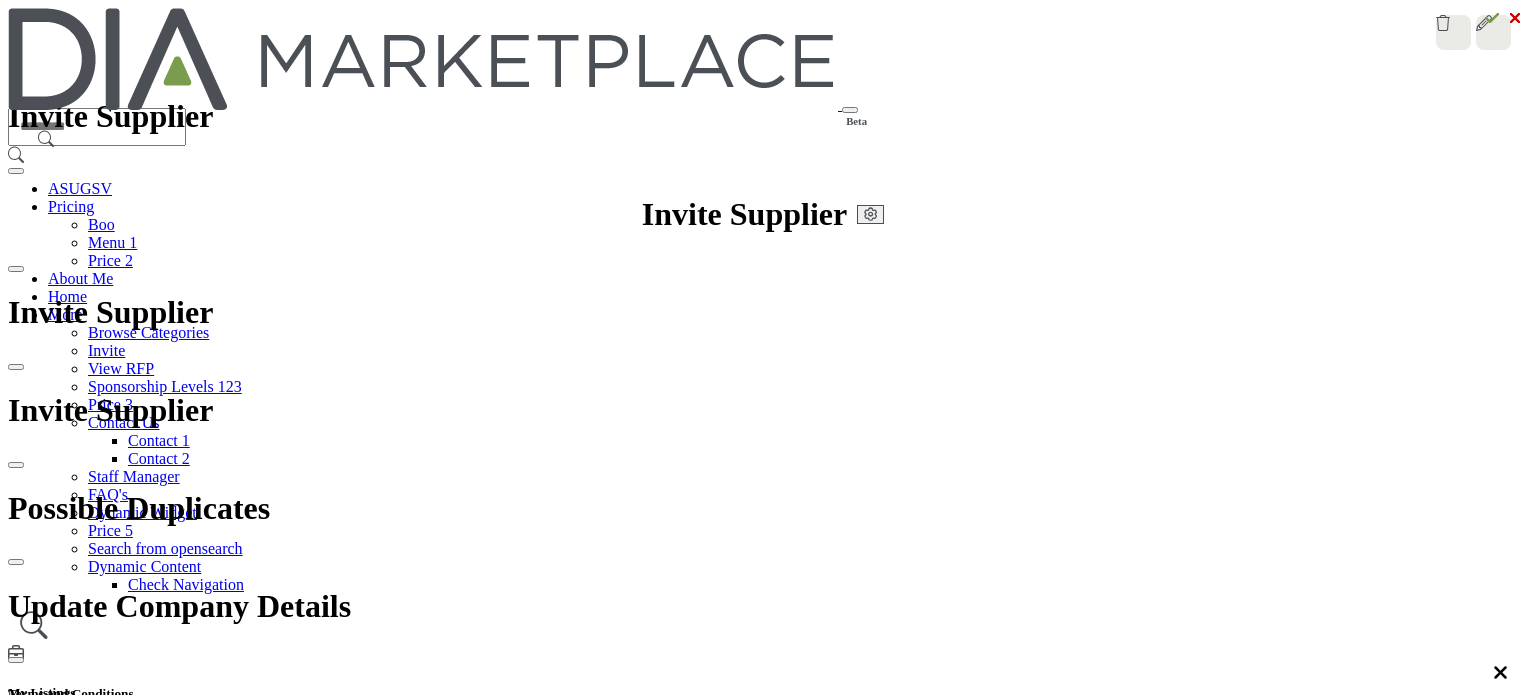 scroll, scrollTop: 0, scrollLeft: 0, axis: both 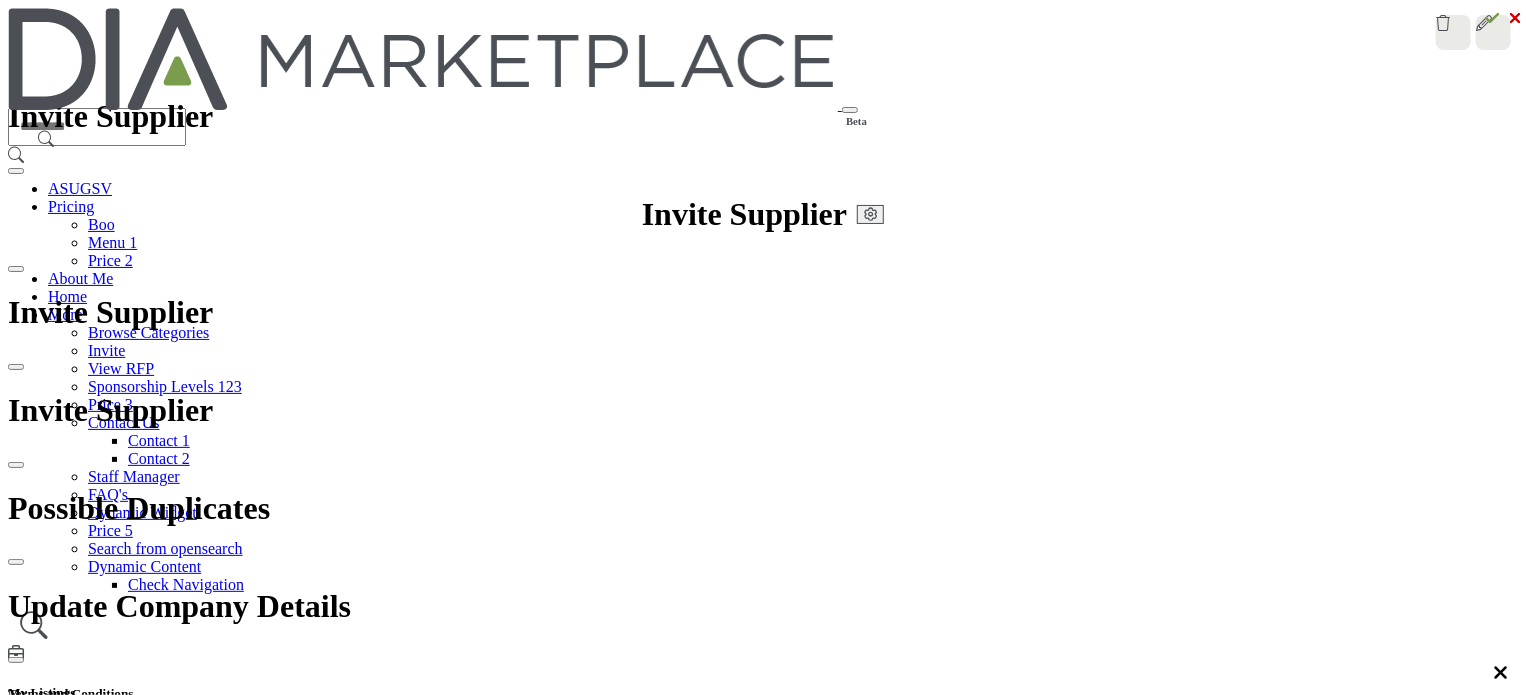 click on "Ecosystem" at bounding box center (733, 2512) 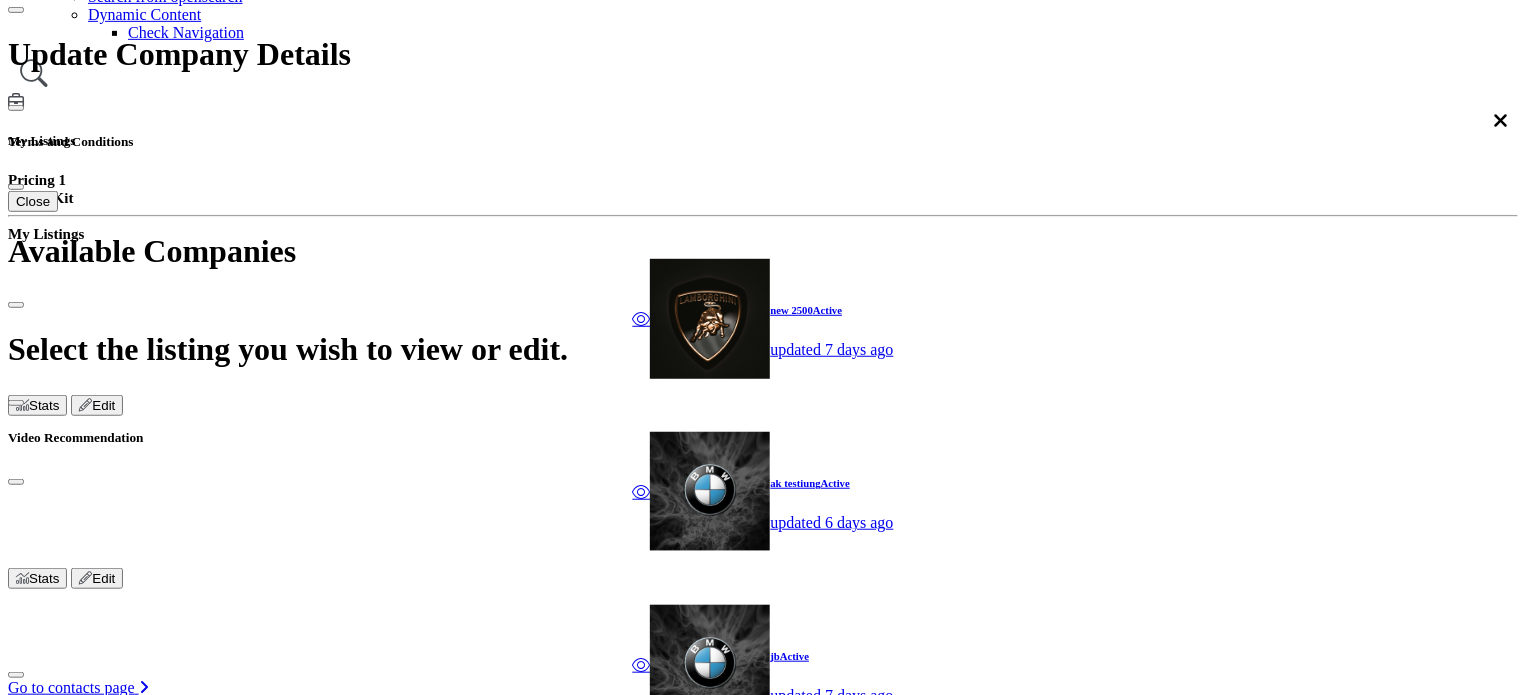 scroll, scrollTop: 600, scrollLeft: 0, axis: vertical 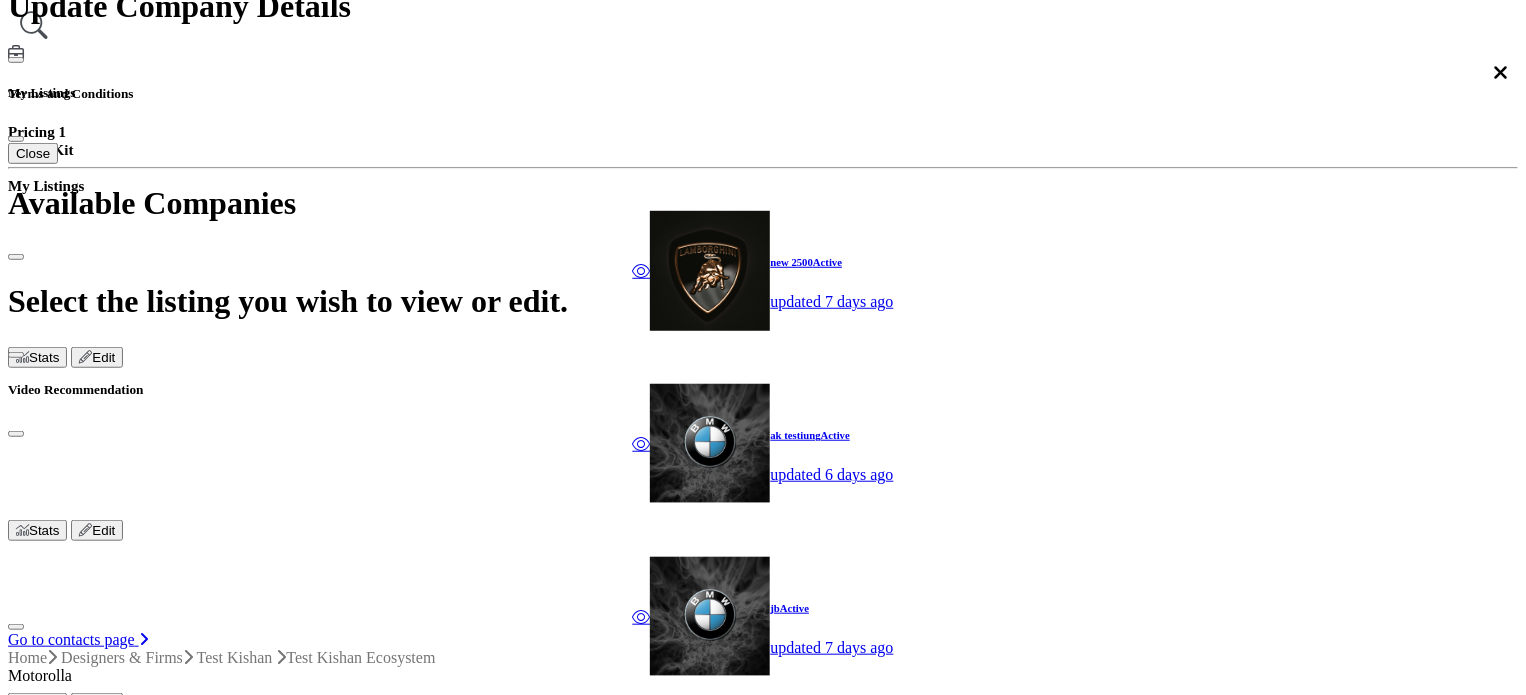 click on "Network Map" at bounding box center [95, 50273] 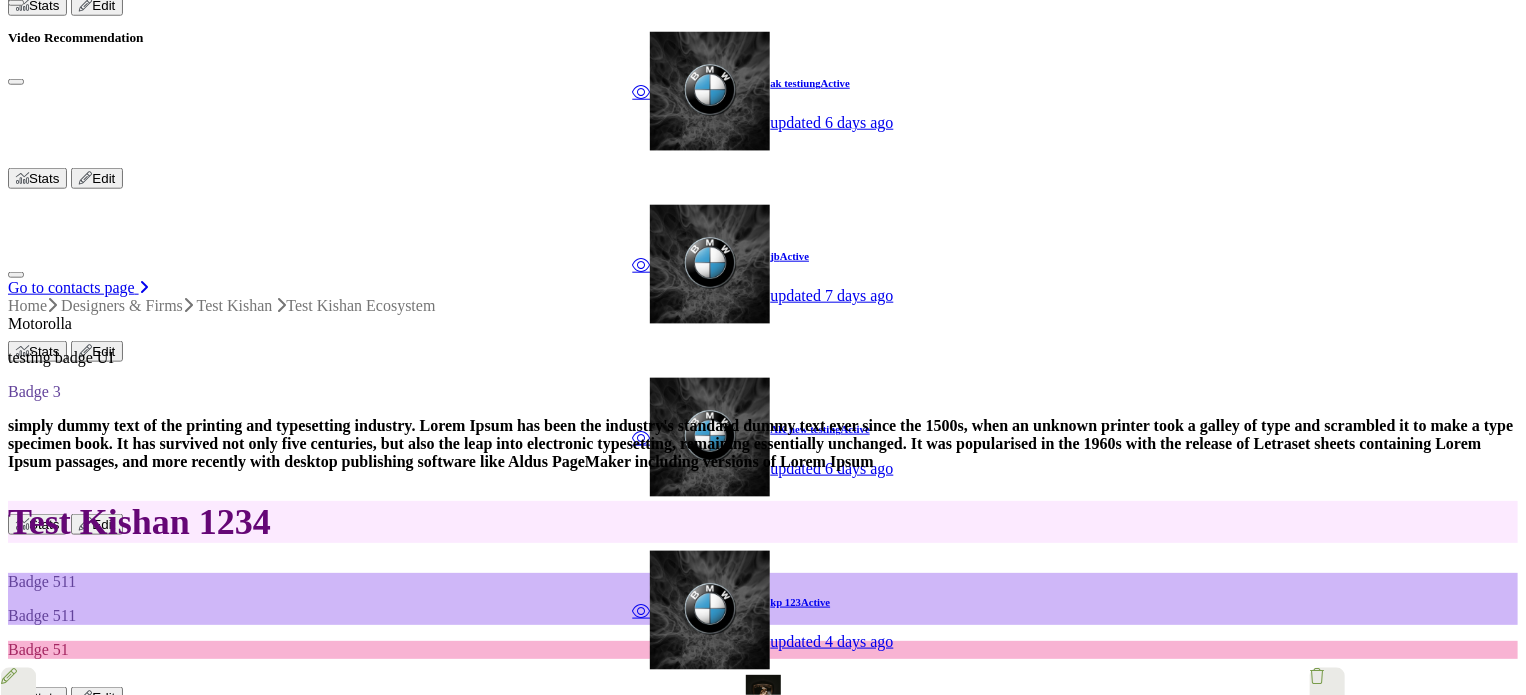 scroll, scrollTop: 1000, scrollLeft: 0, axis: vertical 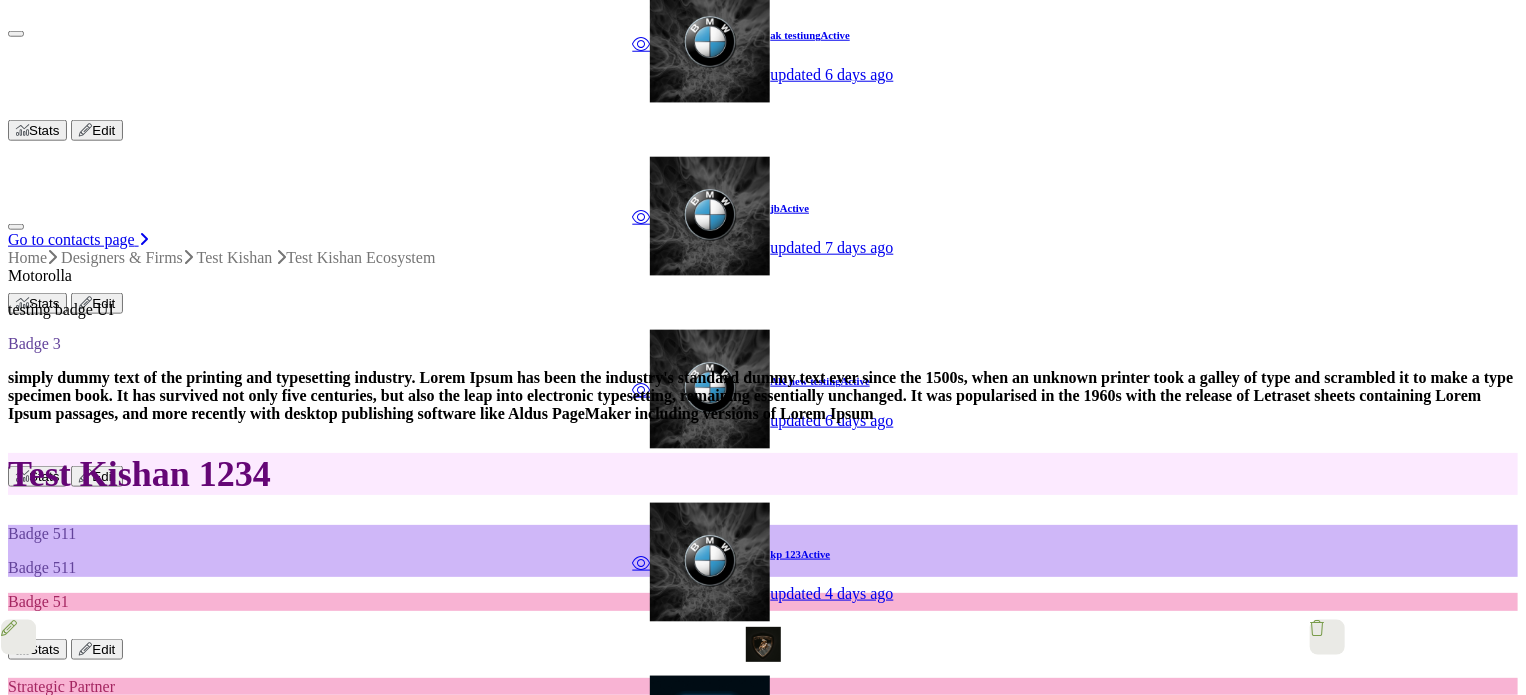 type 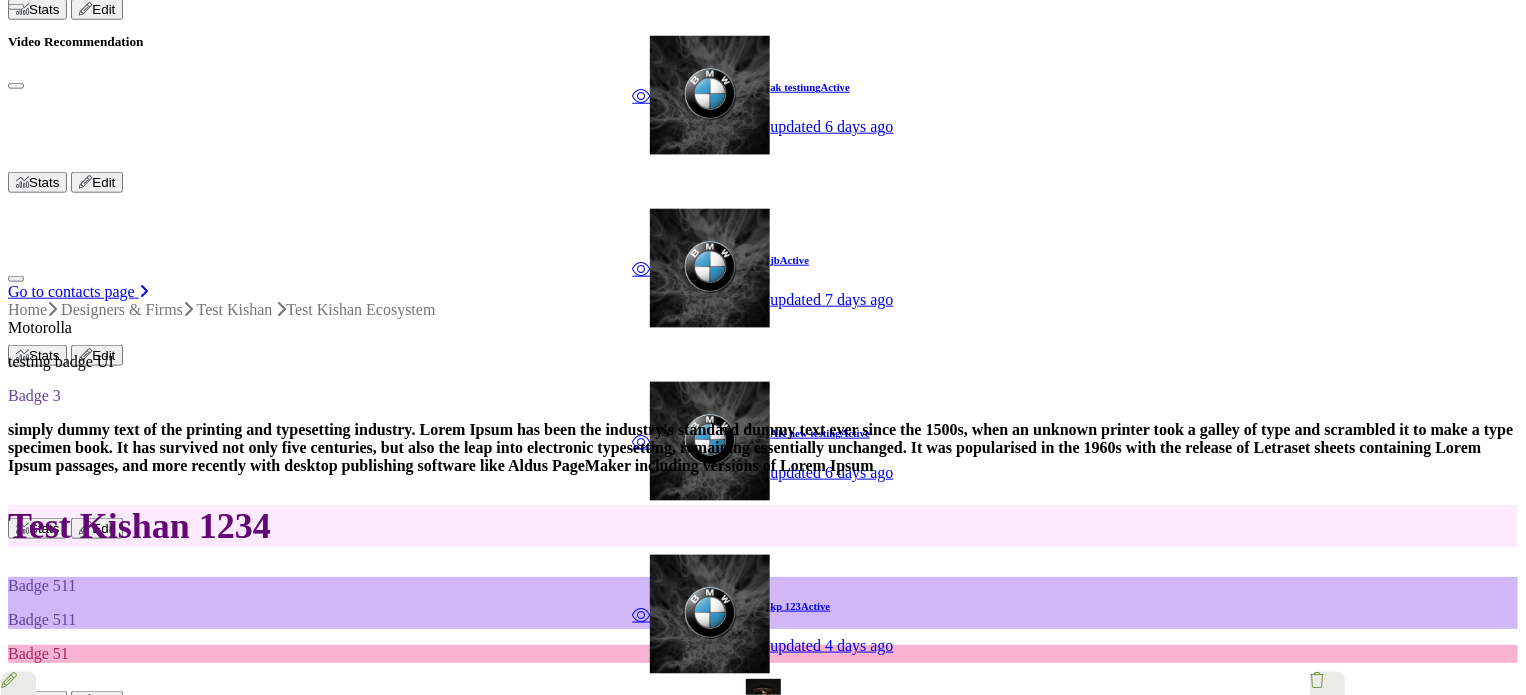 scroll, scrollTop: 900, scrollLeft: 0, axis: vertical 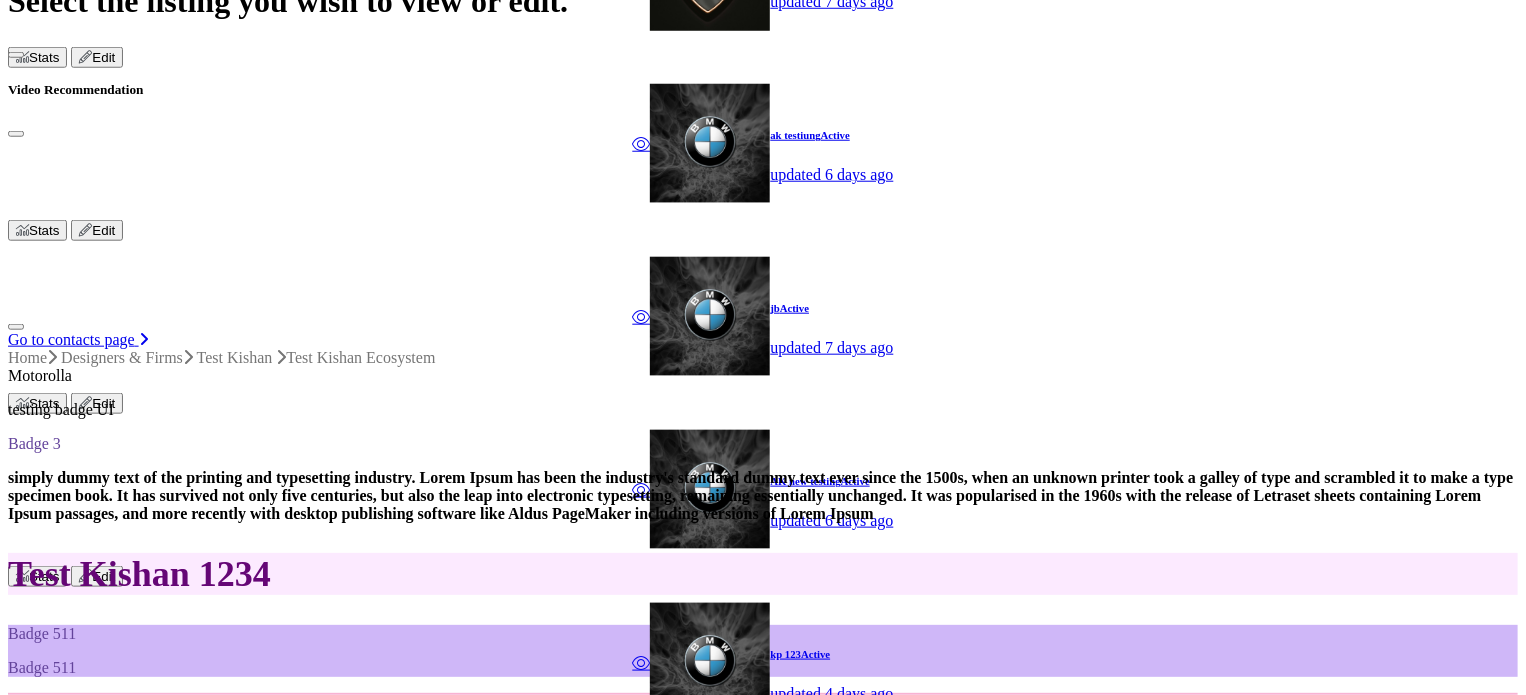 click on "⟲" at bounding box center [20, 70367] 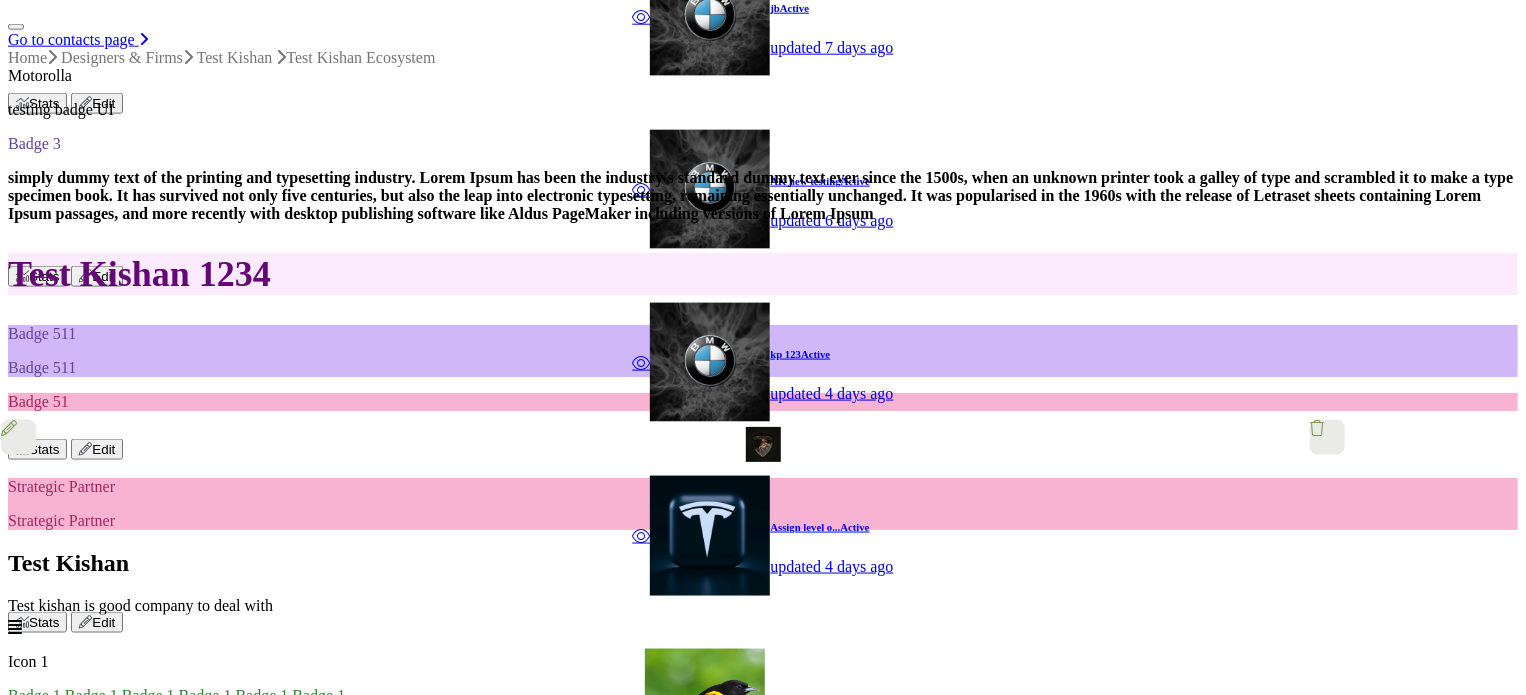 scroll, scrollTop: 1200, scrollLeft: 0, axis: vertical 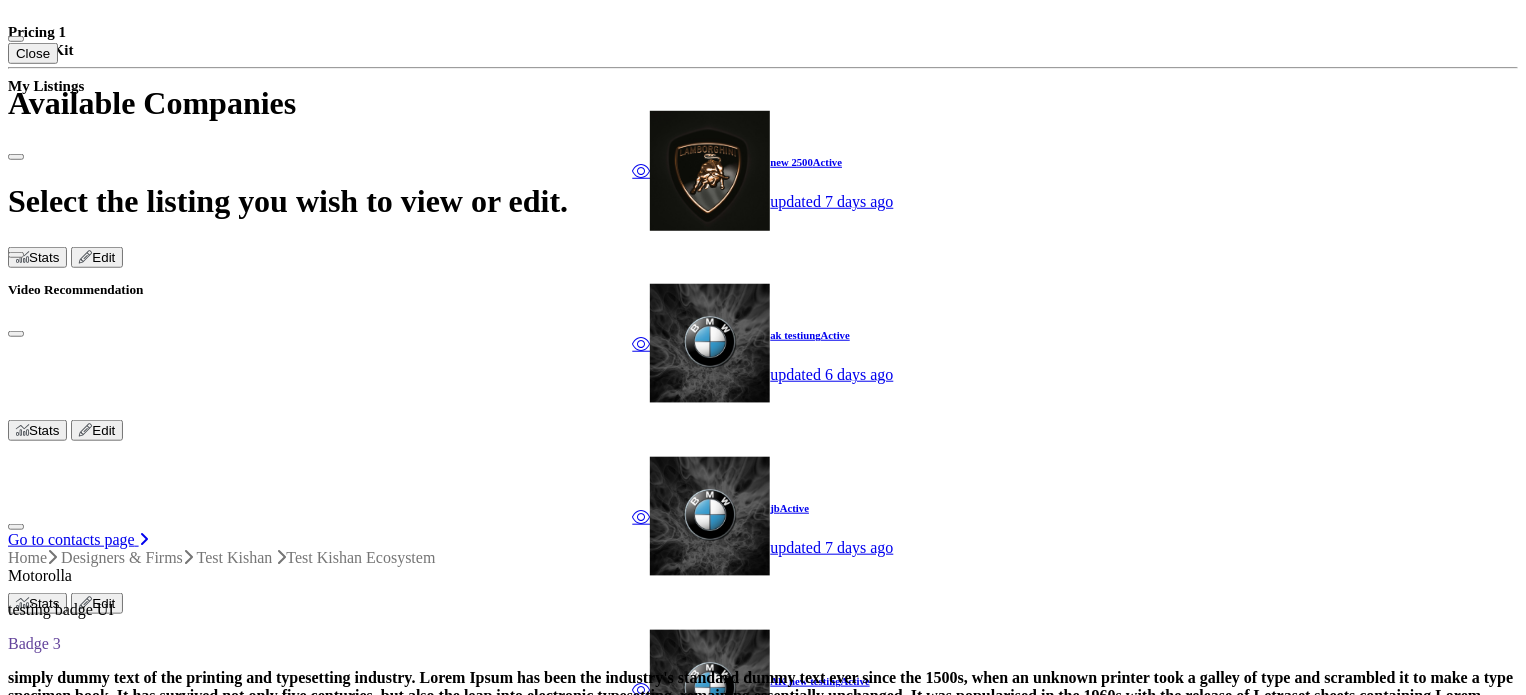 click on "Network Map" at bounding box center [95, 50319] 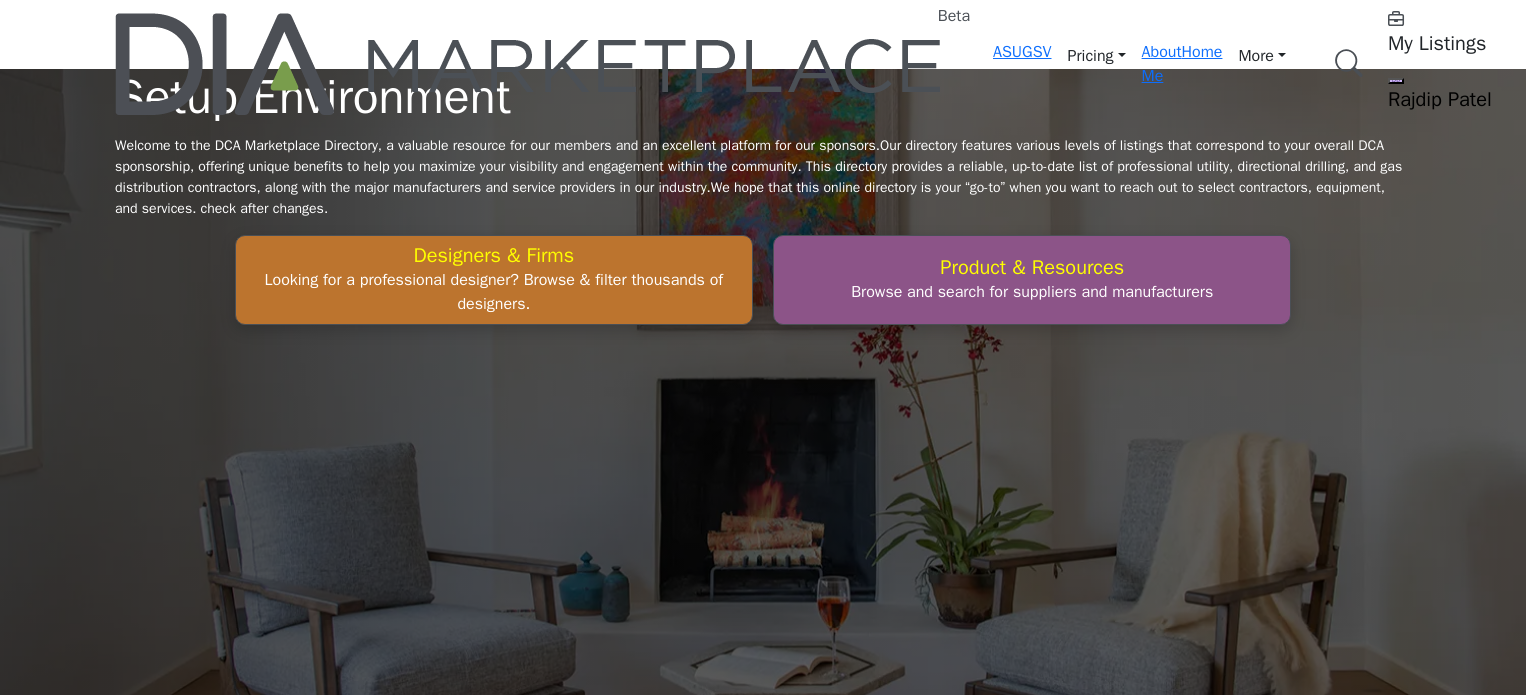 scroll, scrollTop: 0, scrollLeft: 0, axis: both 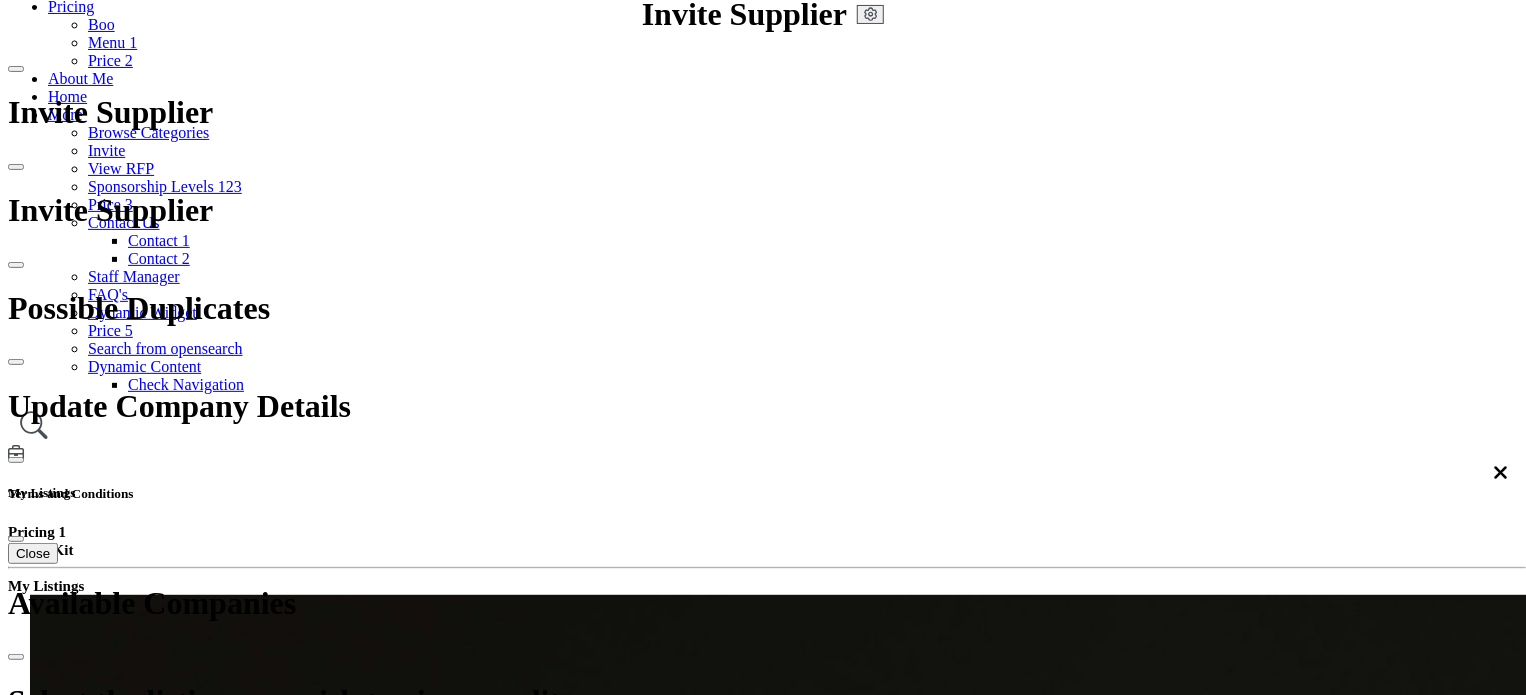 click on "Ecosystem" at bounding box center (733, 2312) 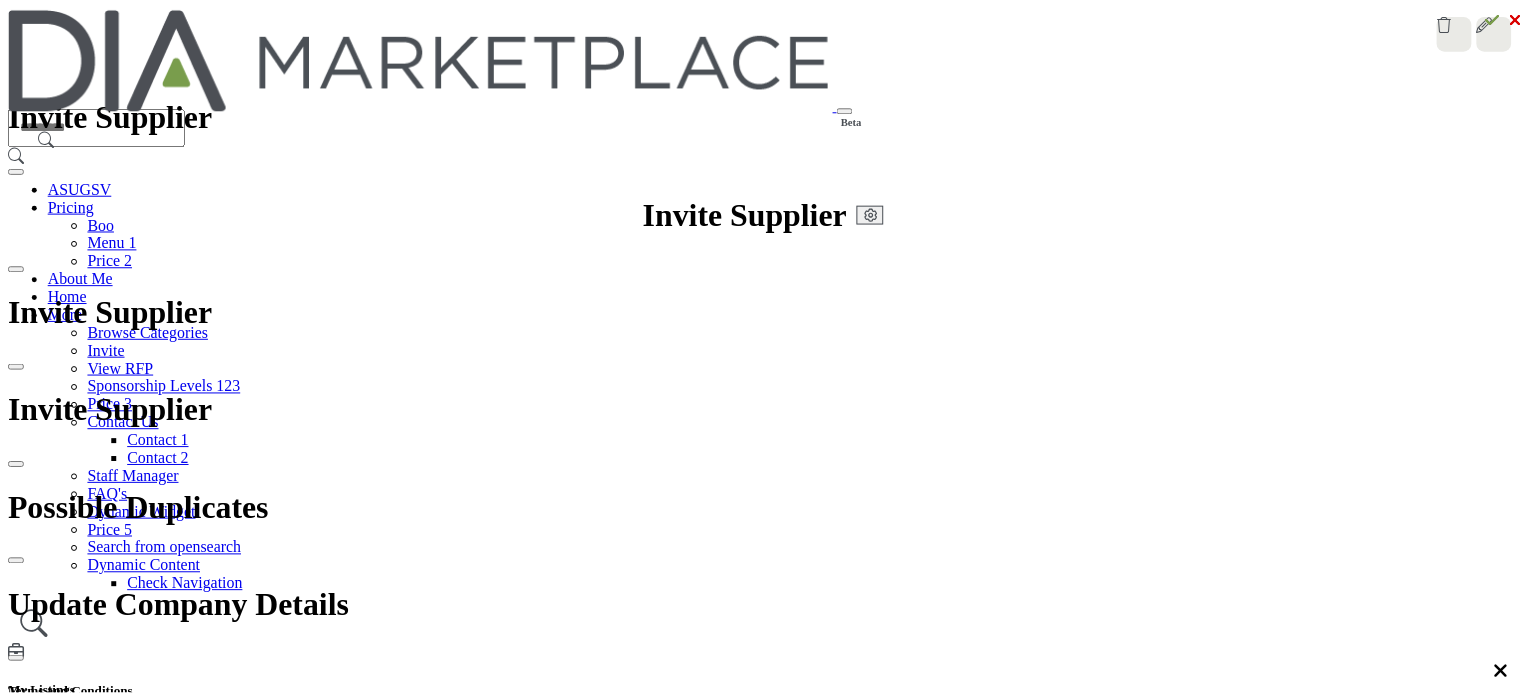 scroll, scrollTop: 0, scrollLeft: 0, axis: both 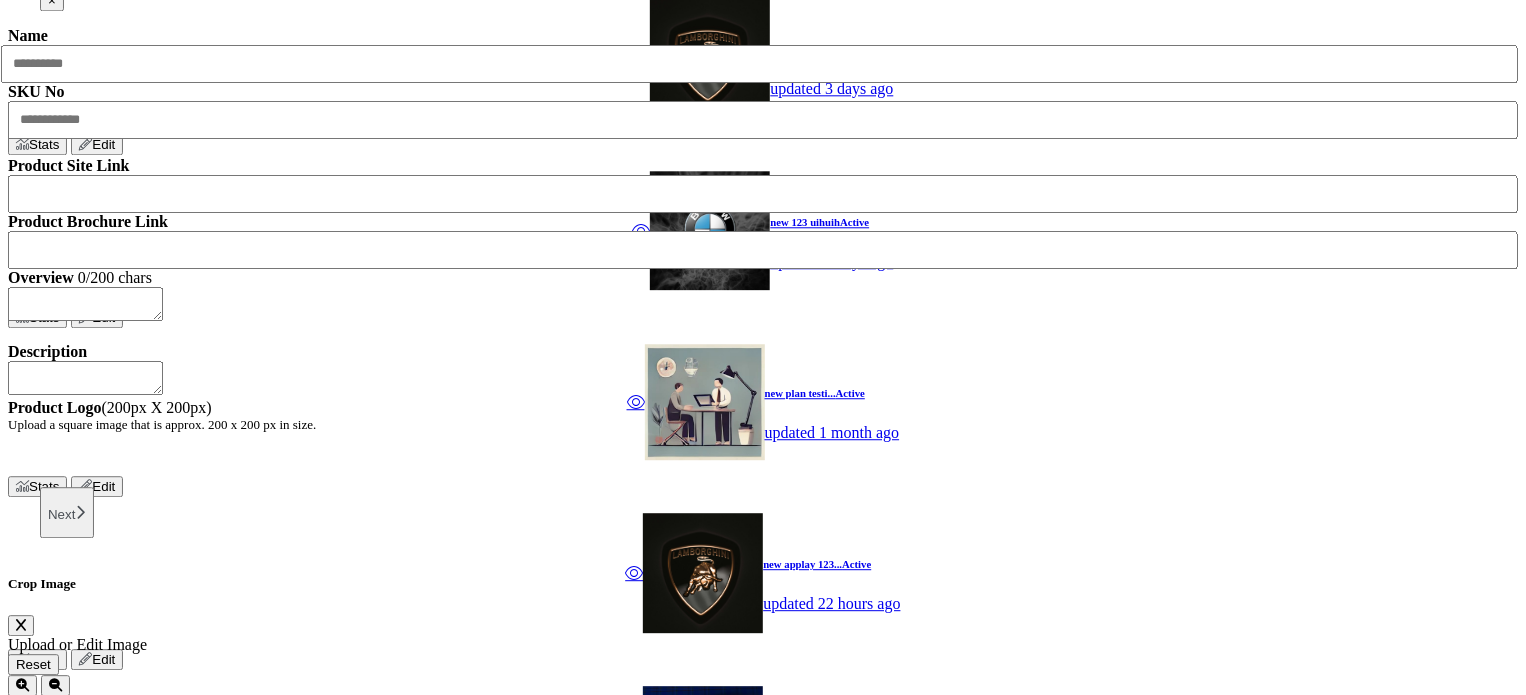 click at bounding box center (16, 63511) 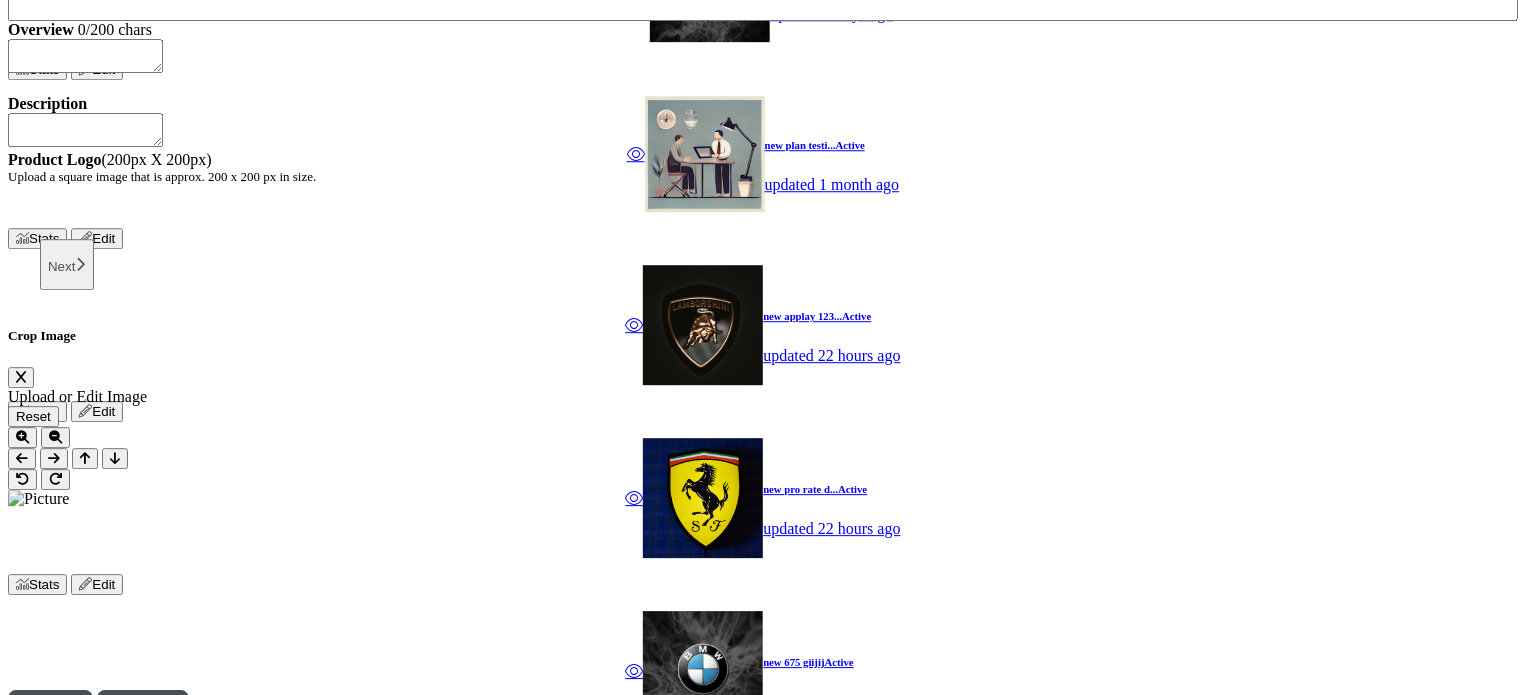 scroll, scrollTop: 2800, scrollLeft: 0, axis: vertical 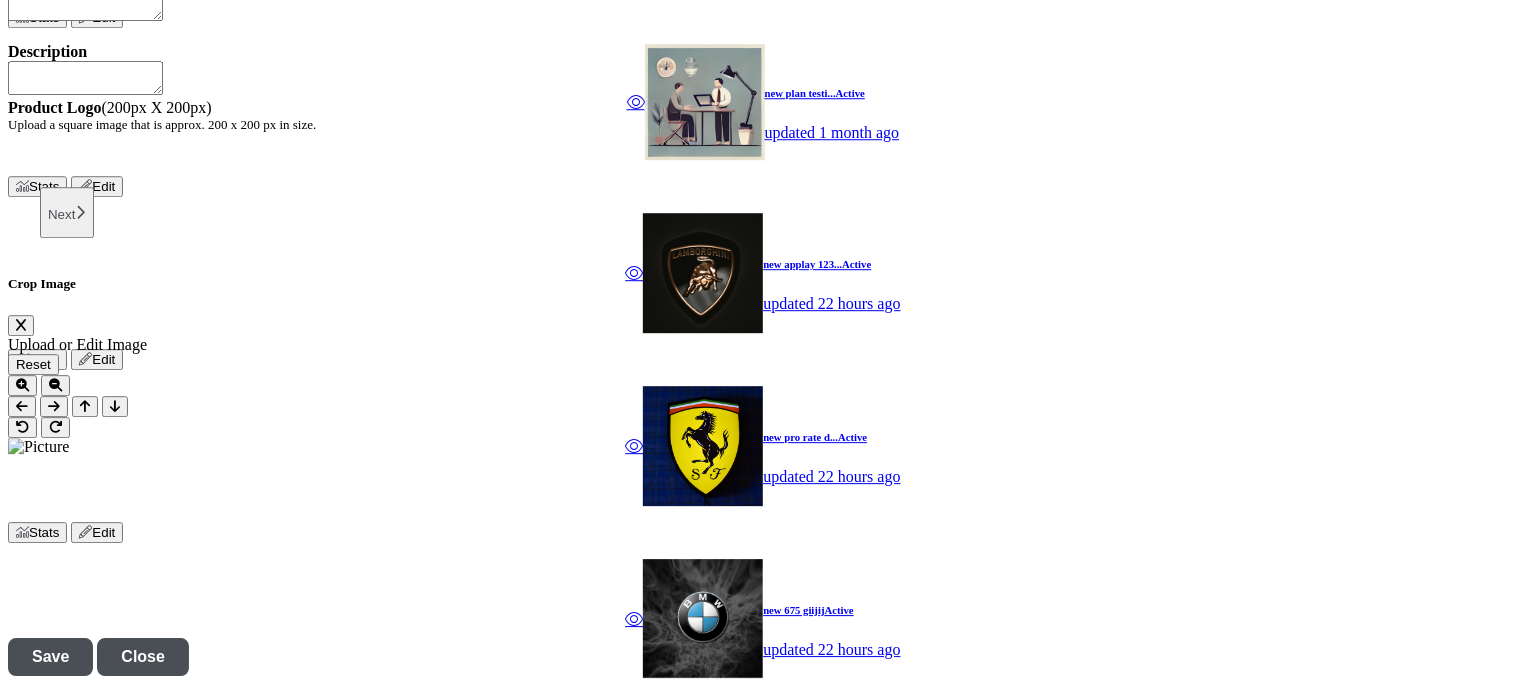 click on "Show More" at bounding box center [45, 68324] 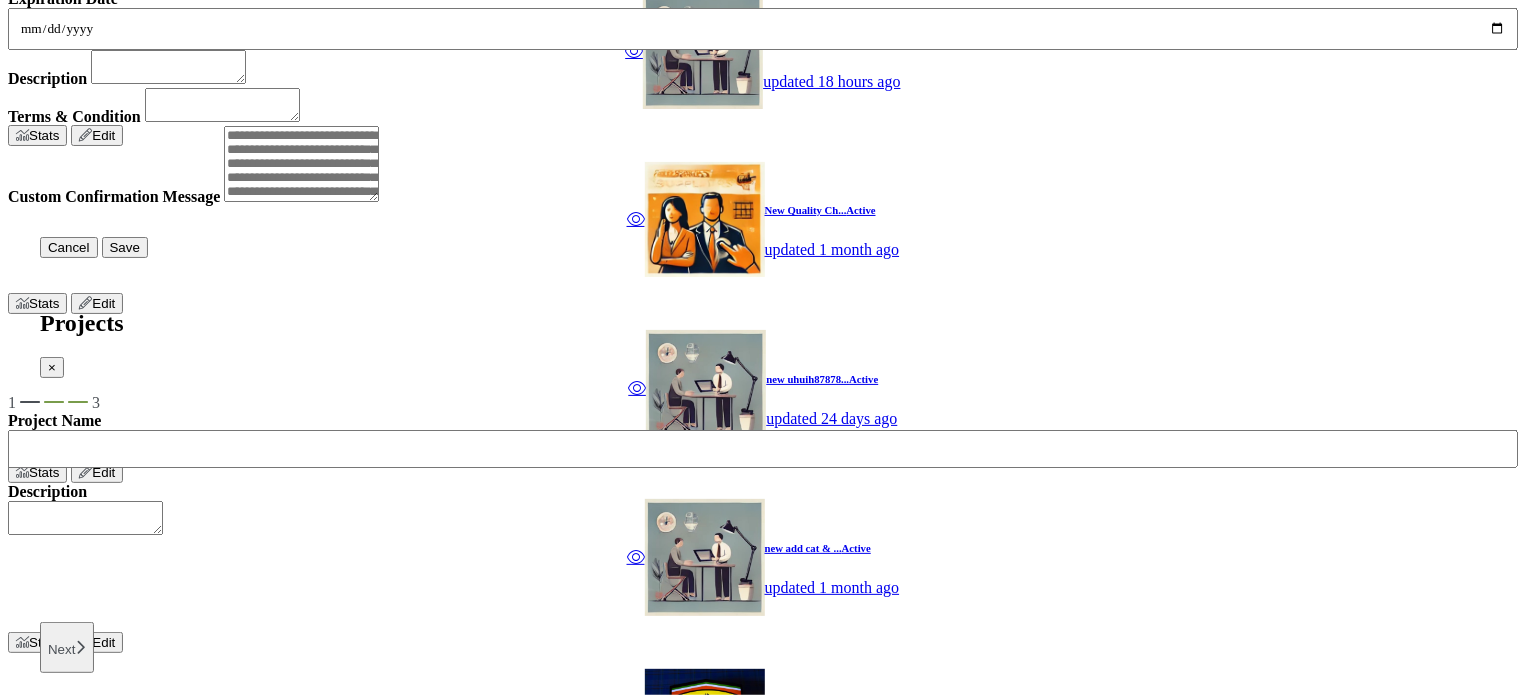 scroll, scrollTop: 4900, scrollLeft: 0, axis: vertical 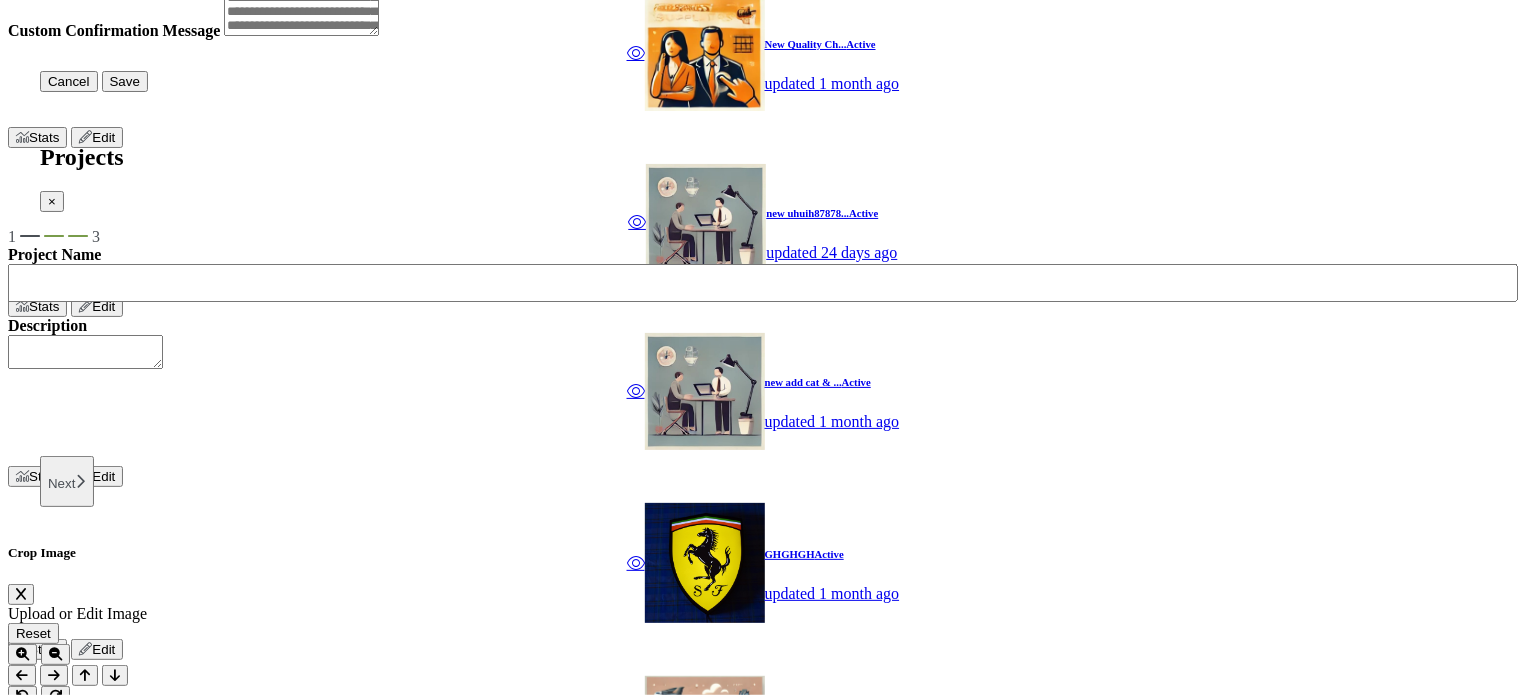 click on "Show More" at bounding box center [49, 89731] 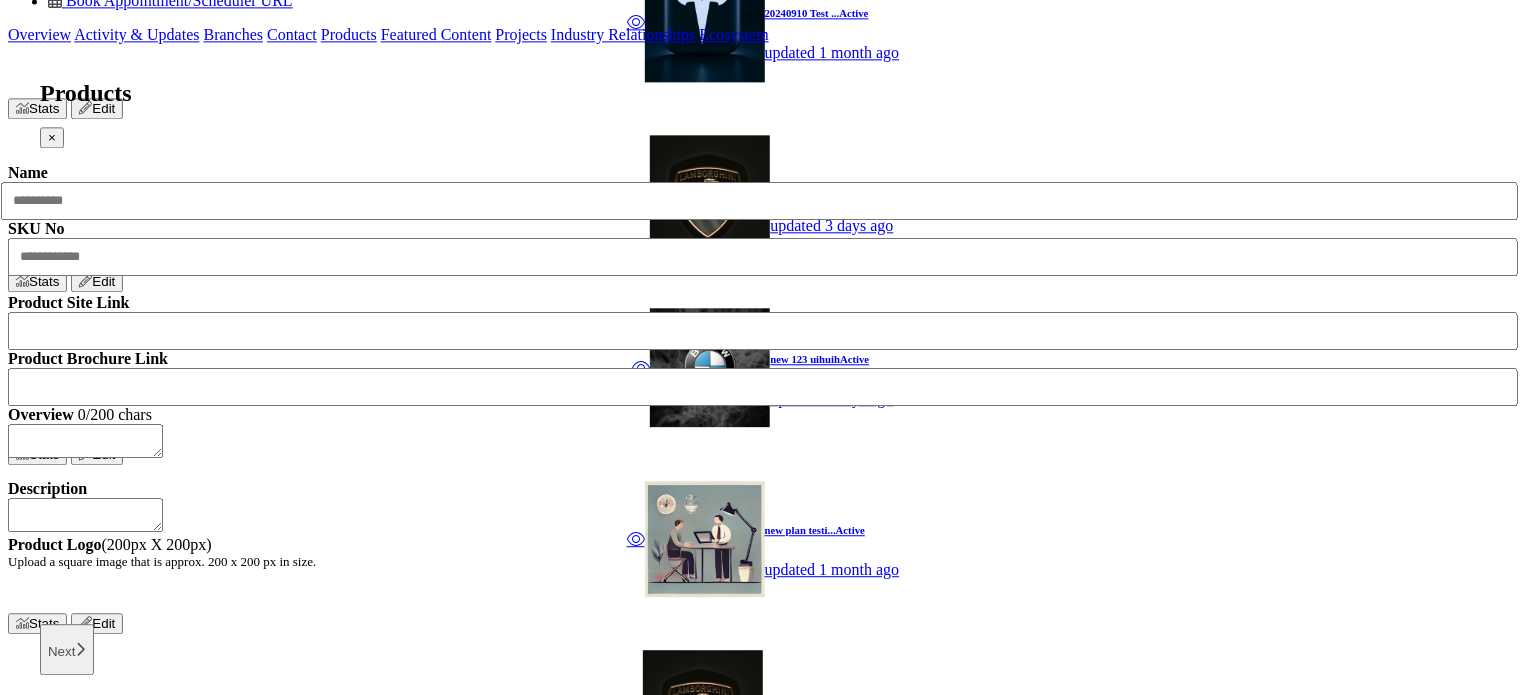 scroll, scrollTop: 2000, scrollLeft: 0, axis: vertical 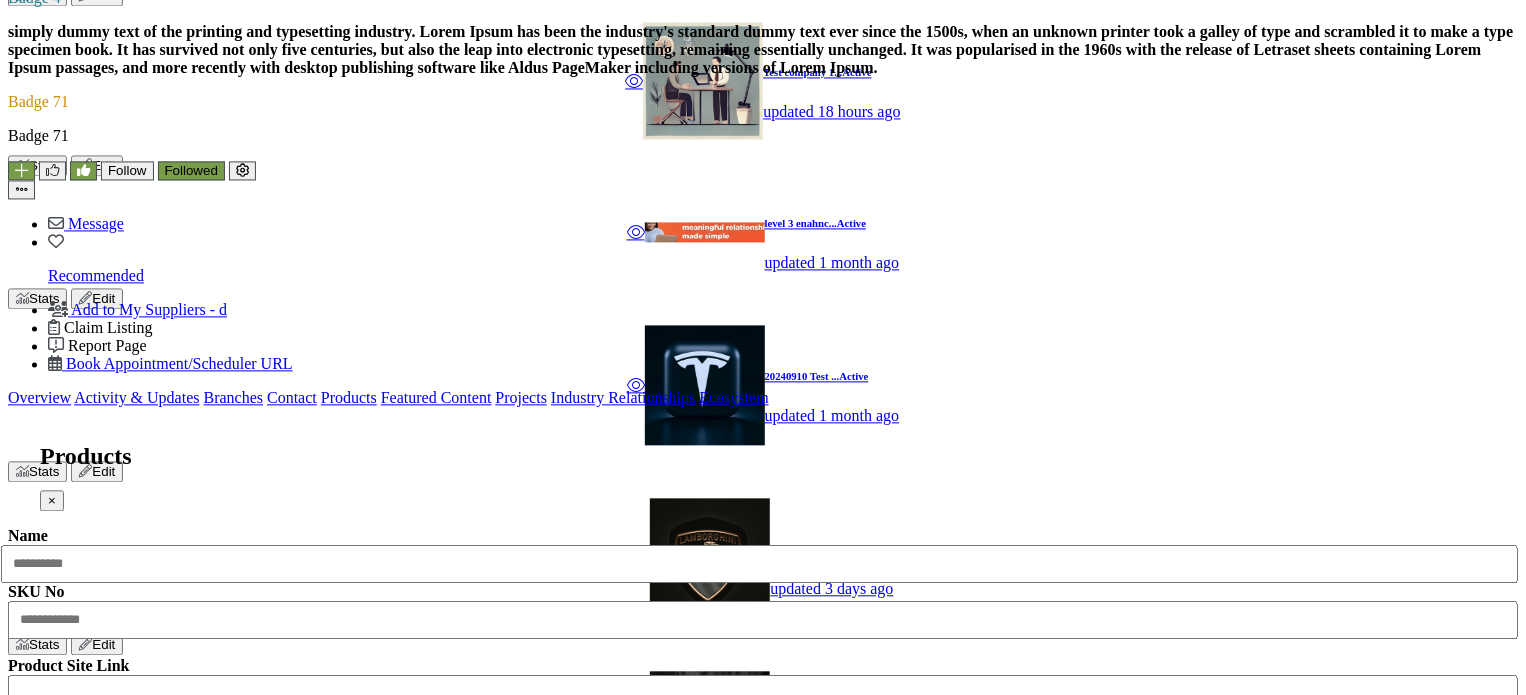 type 